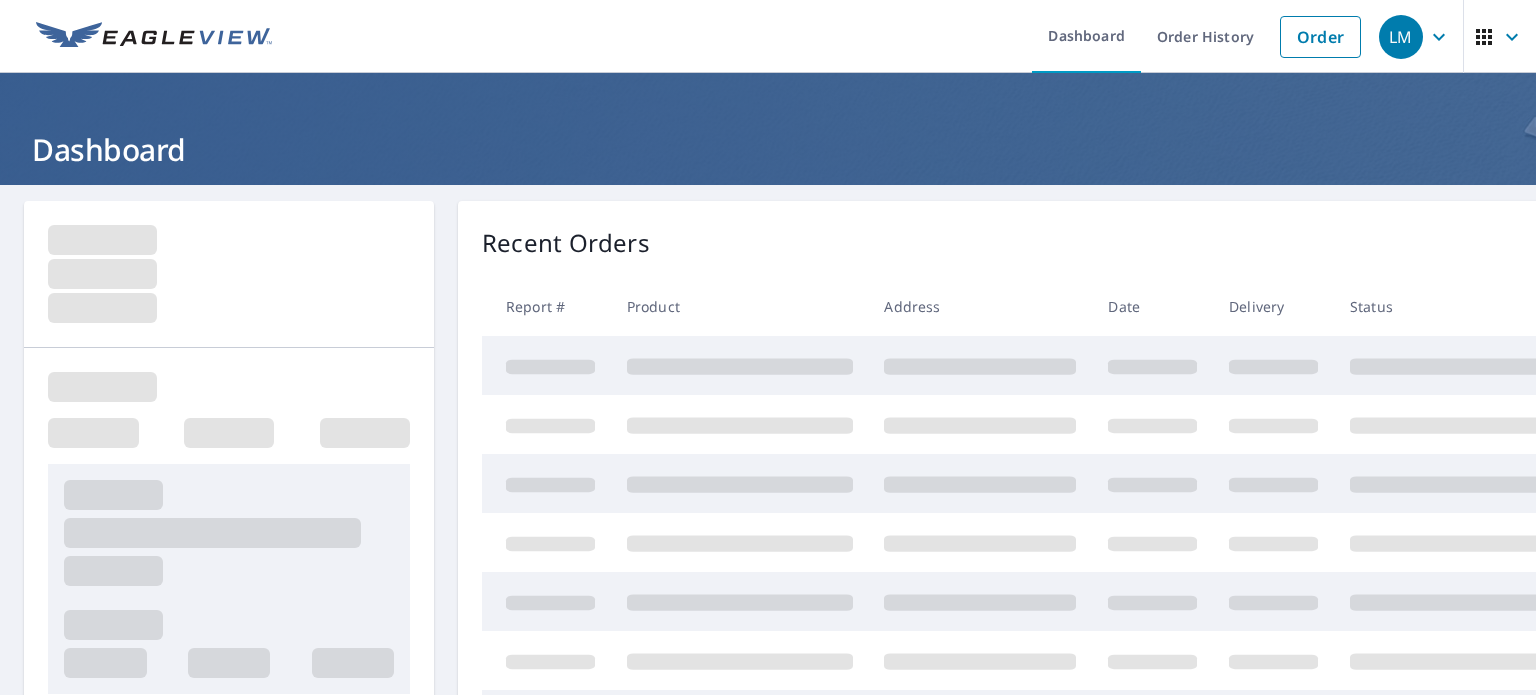 scroll, scrollTop: 0, scrollLeft: 0, axis: both 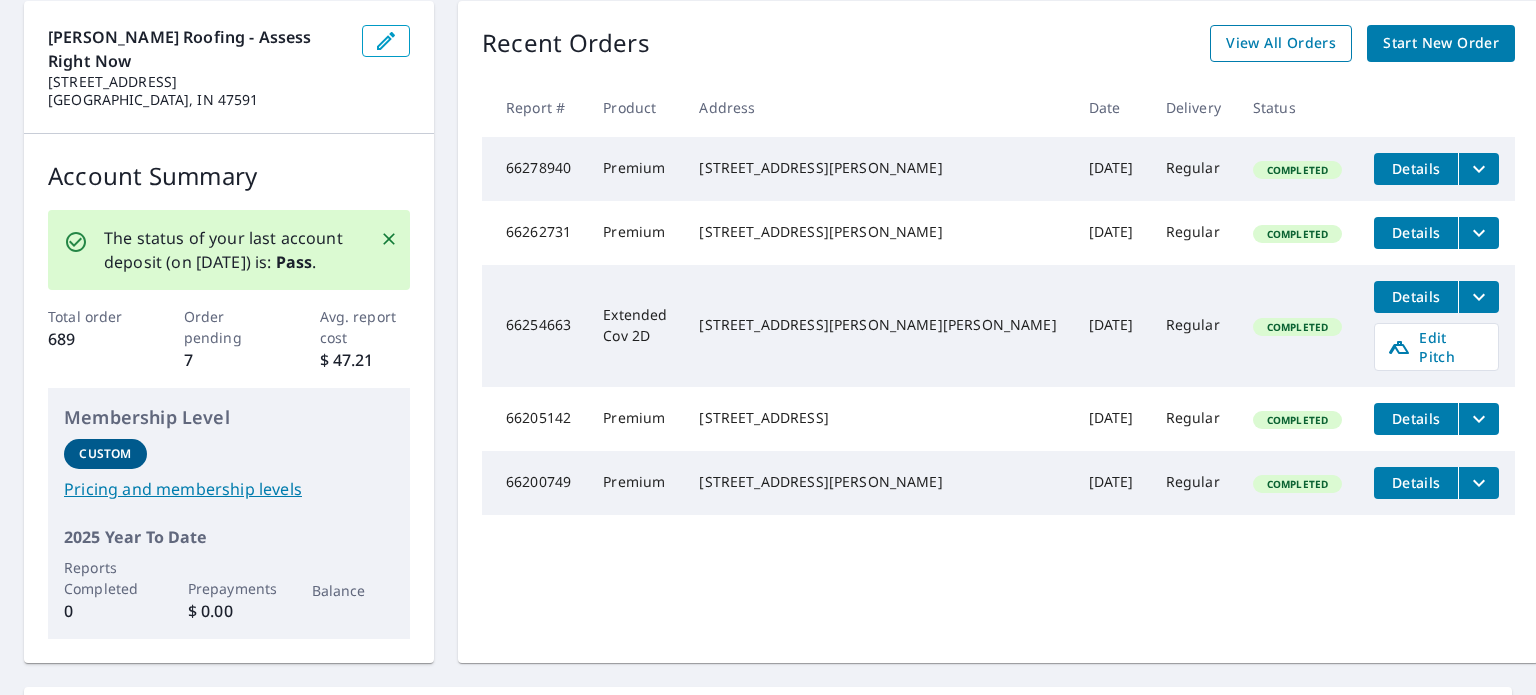 click on "View All Orders" at bounding box center [1281, 43] 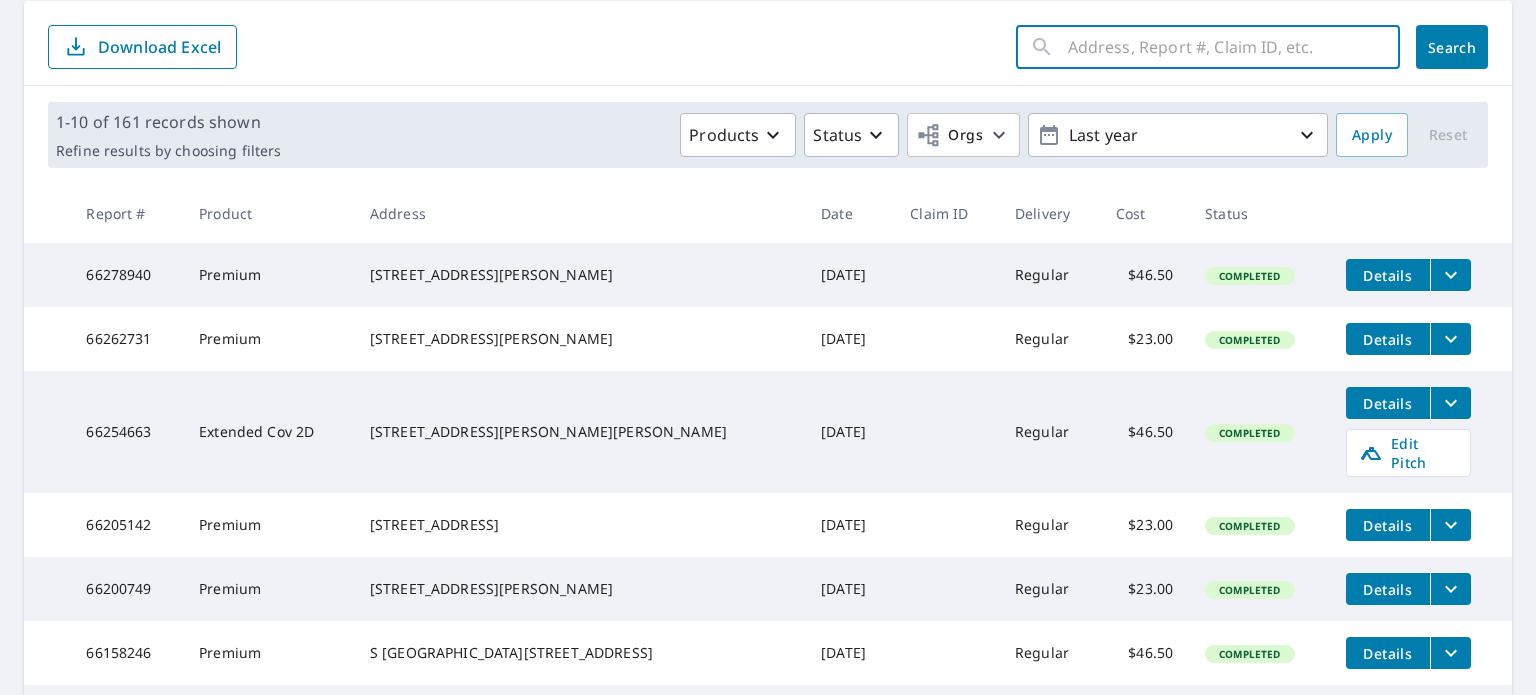click at bounding box center [1234, 47] 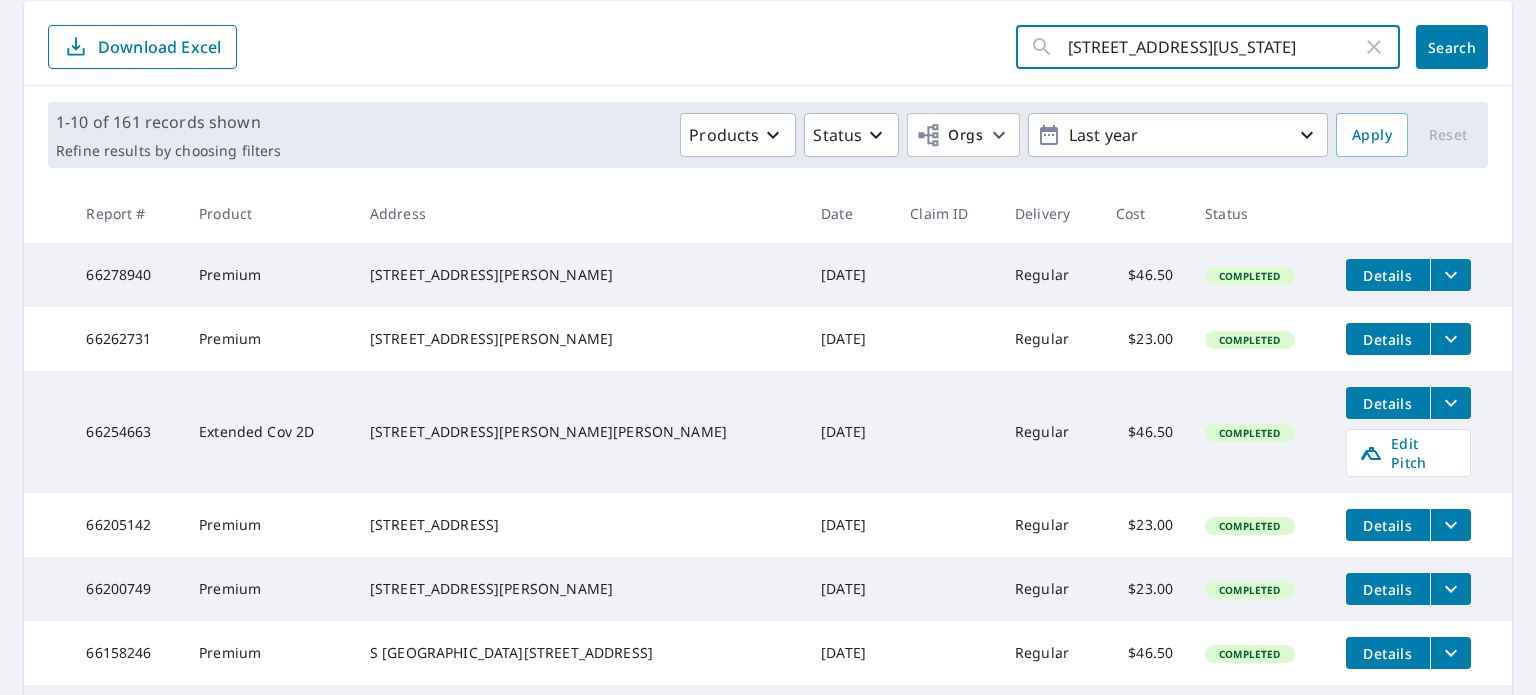 type on "1707 indiana ave" 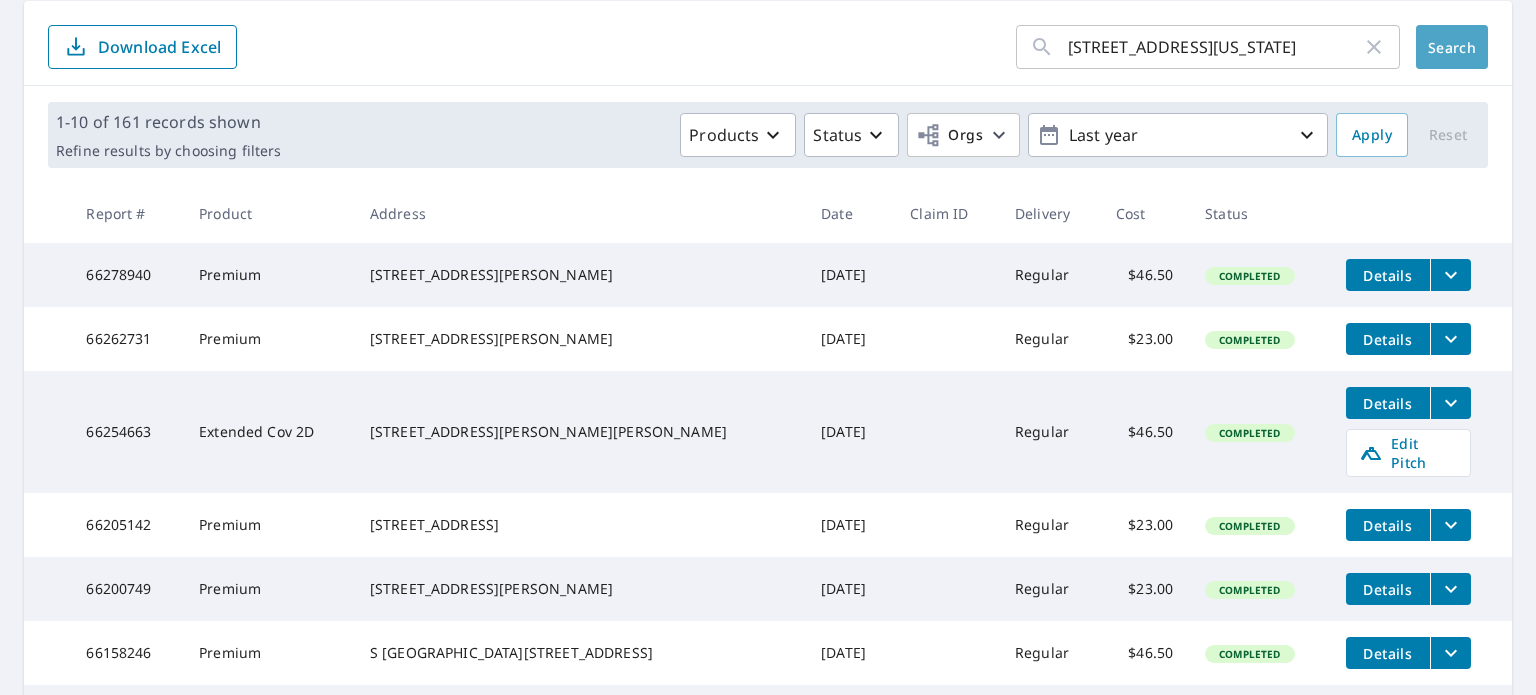 click on "Search" 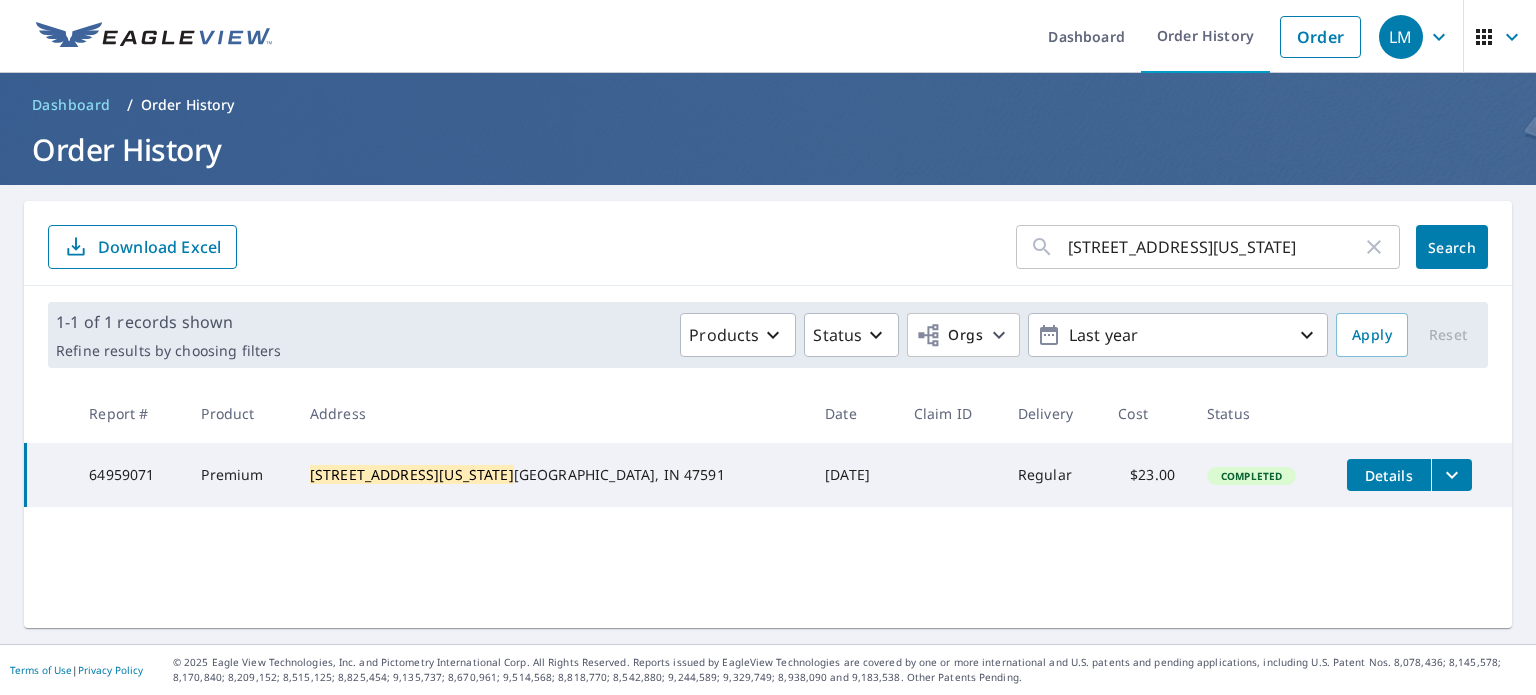 scroll, scrollTop: 0, scrollLeft: 0, axis: both 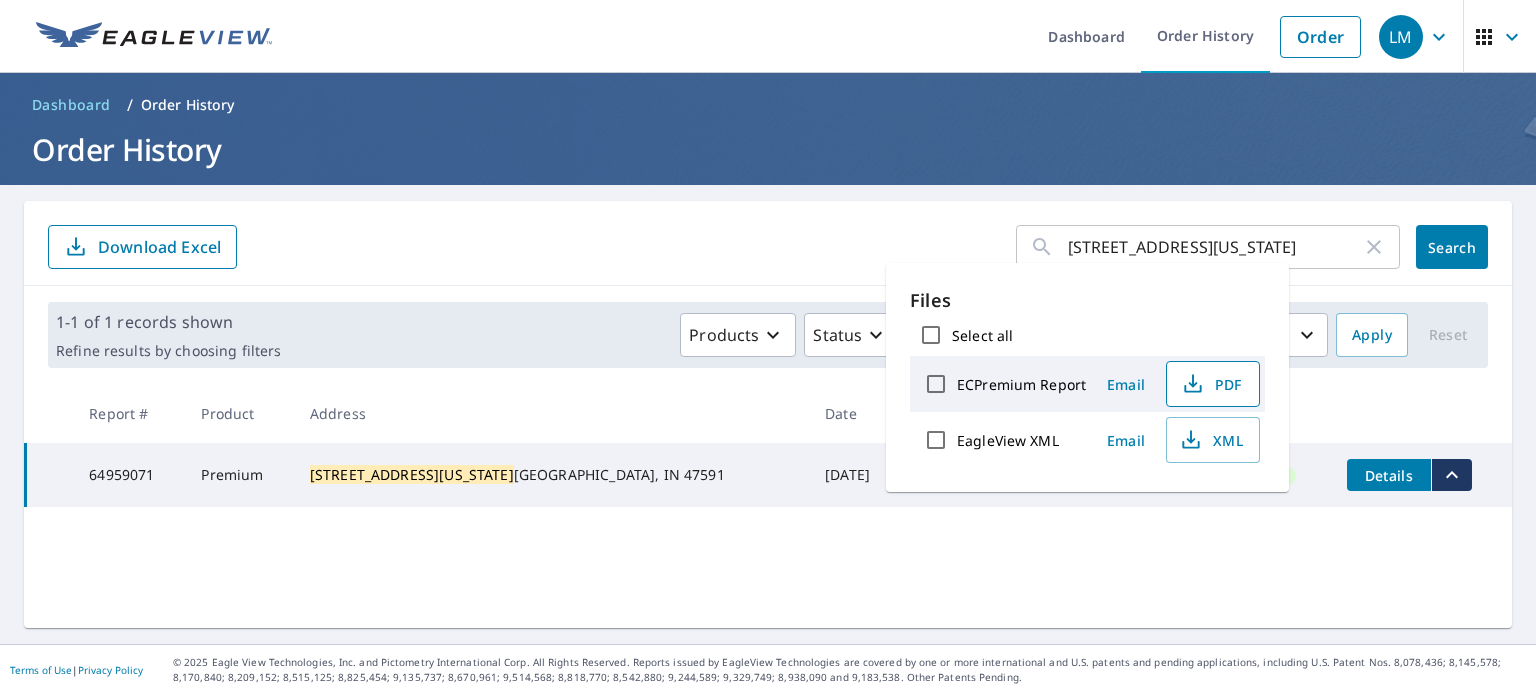 click on "PDF" at bounding box center (1211, 384) 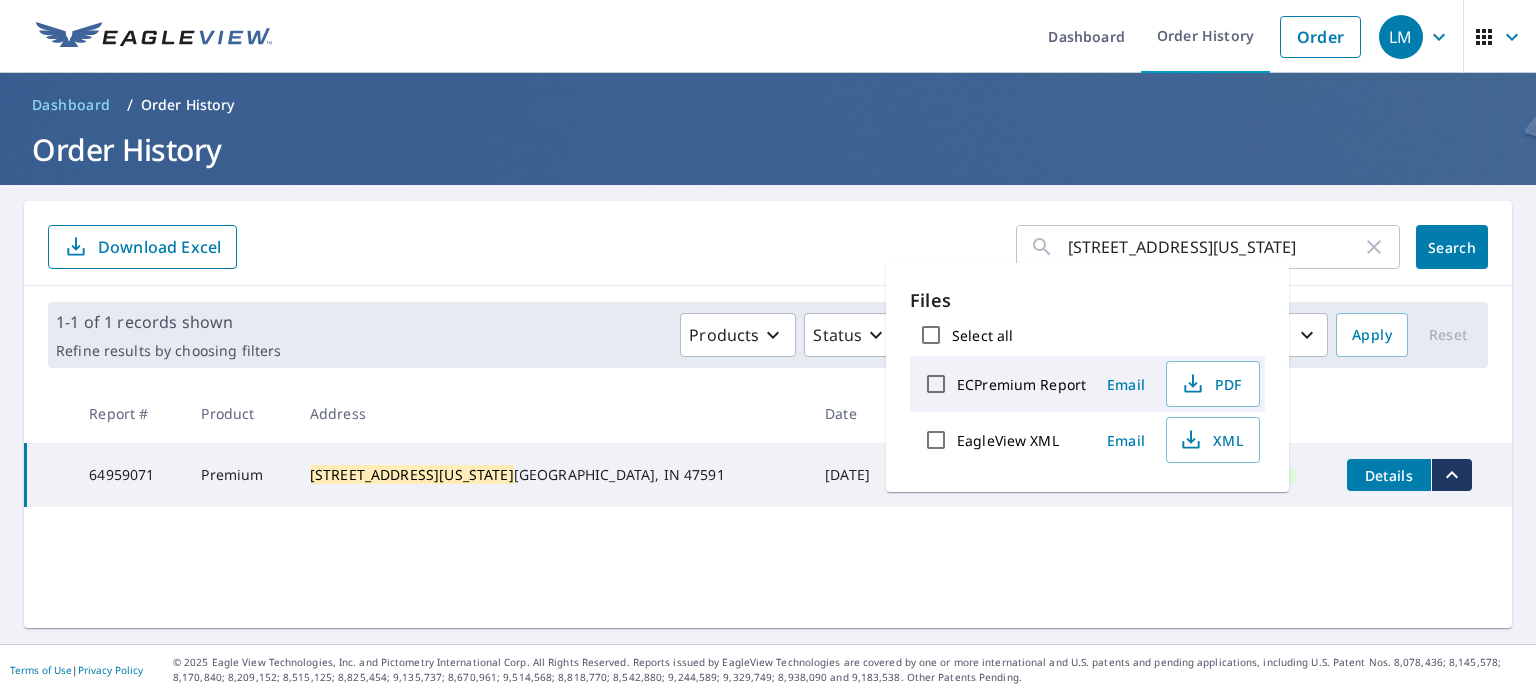 click on "1707 indiana ave ​ Search Download Excel" at bounding box center (768, 247) 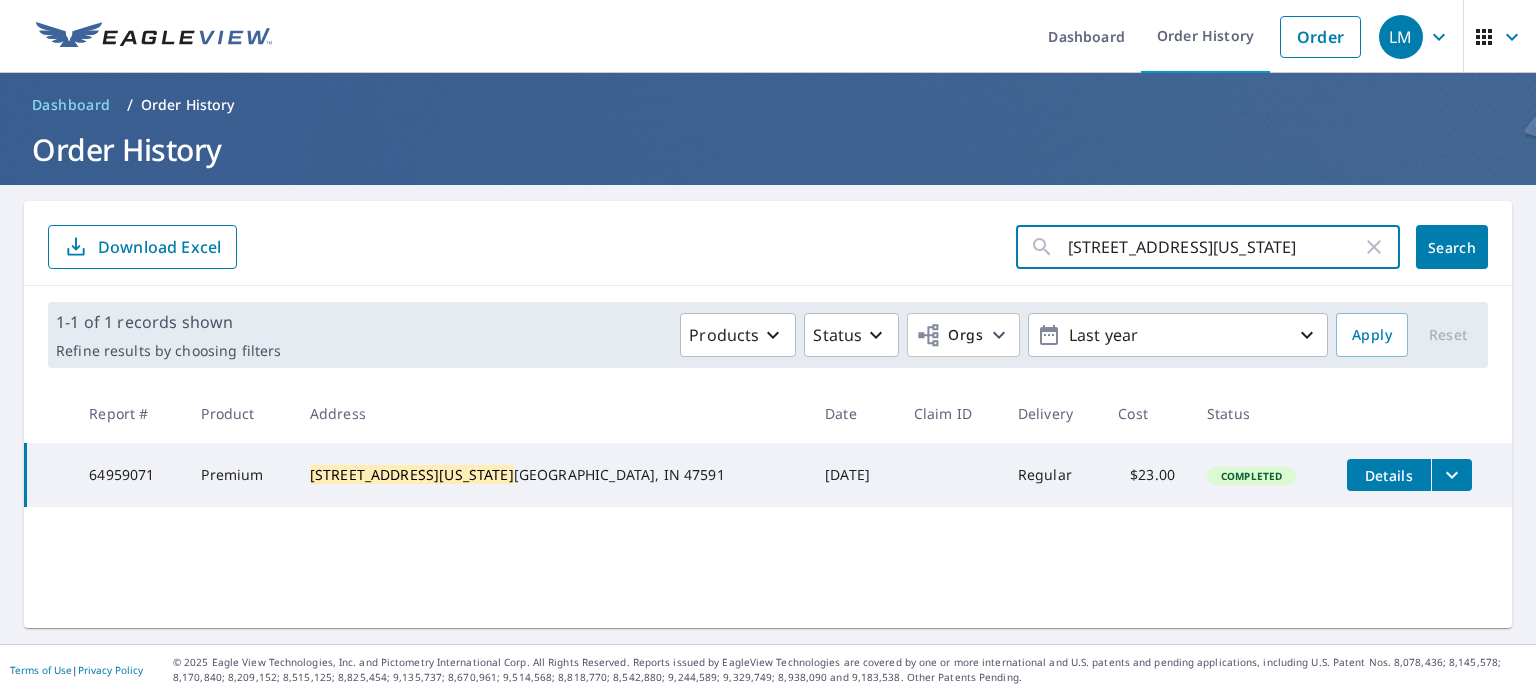 drag, startPoint x: 1218, startPoint y: 248, endPoint x: 878, endPoint y: 225, distance: 340.77704 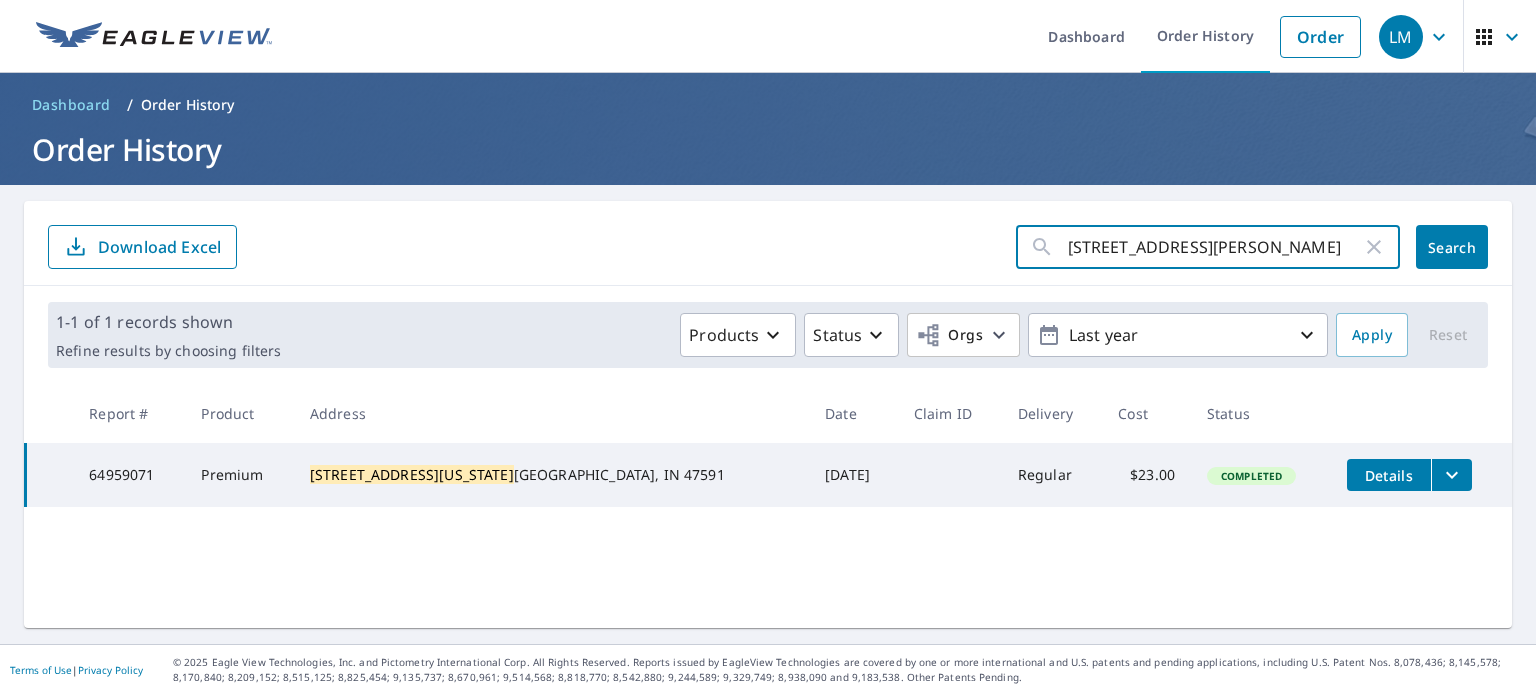 type on "3330 e warren circle" 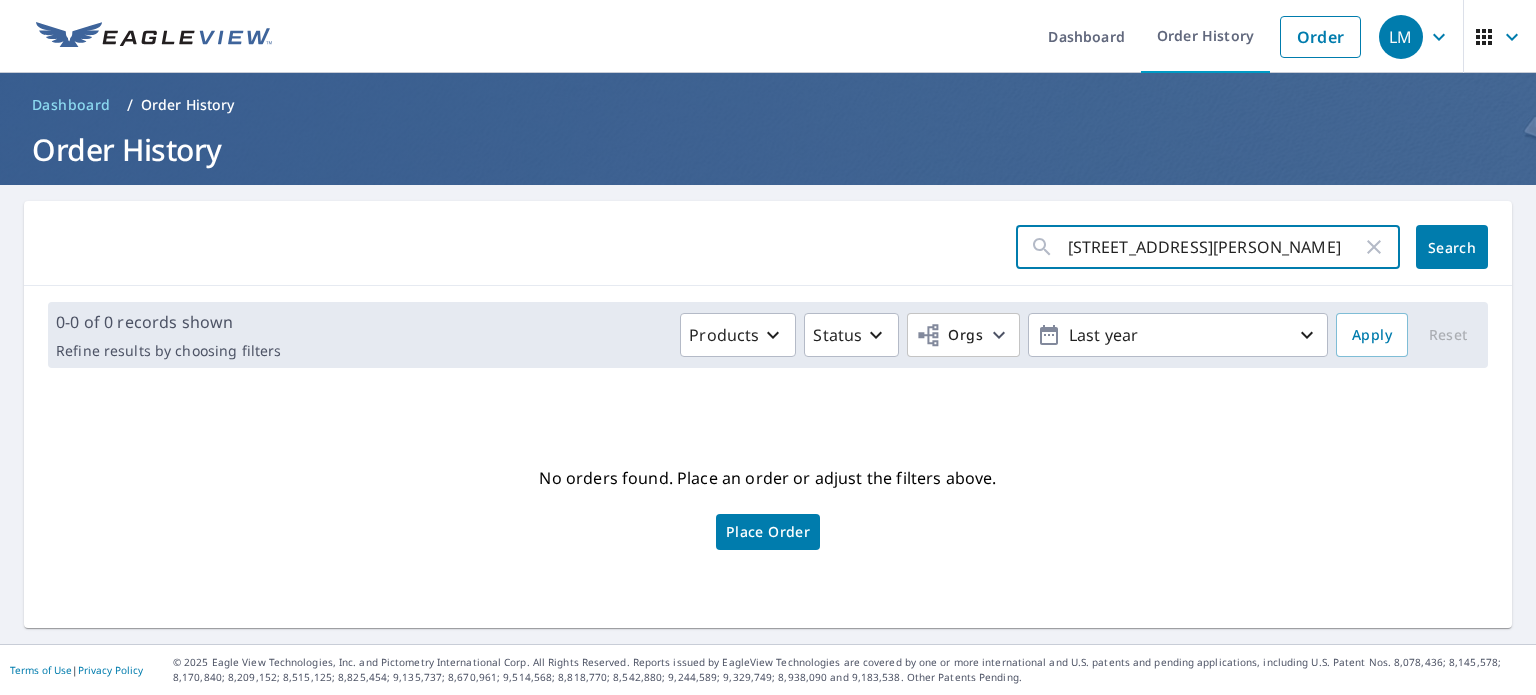 click on "3330 e warren circle" at bounding box center (1215, 247) 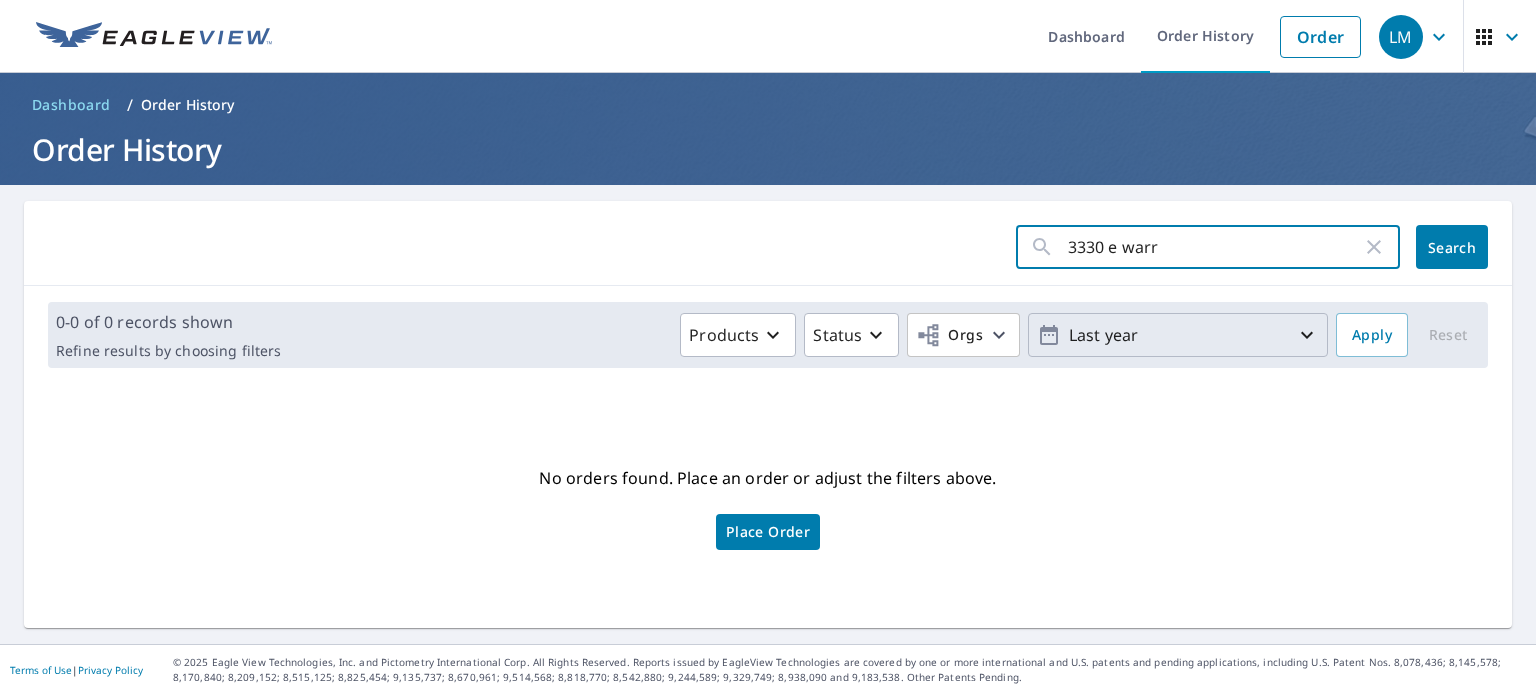 type on "3330 e warren circle" 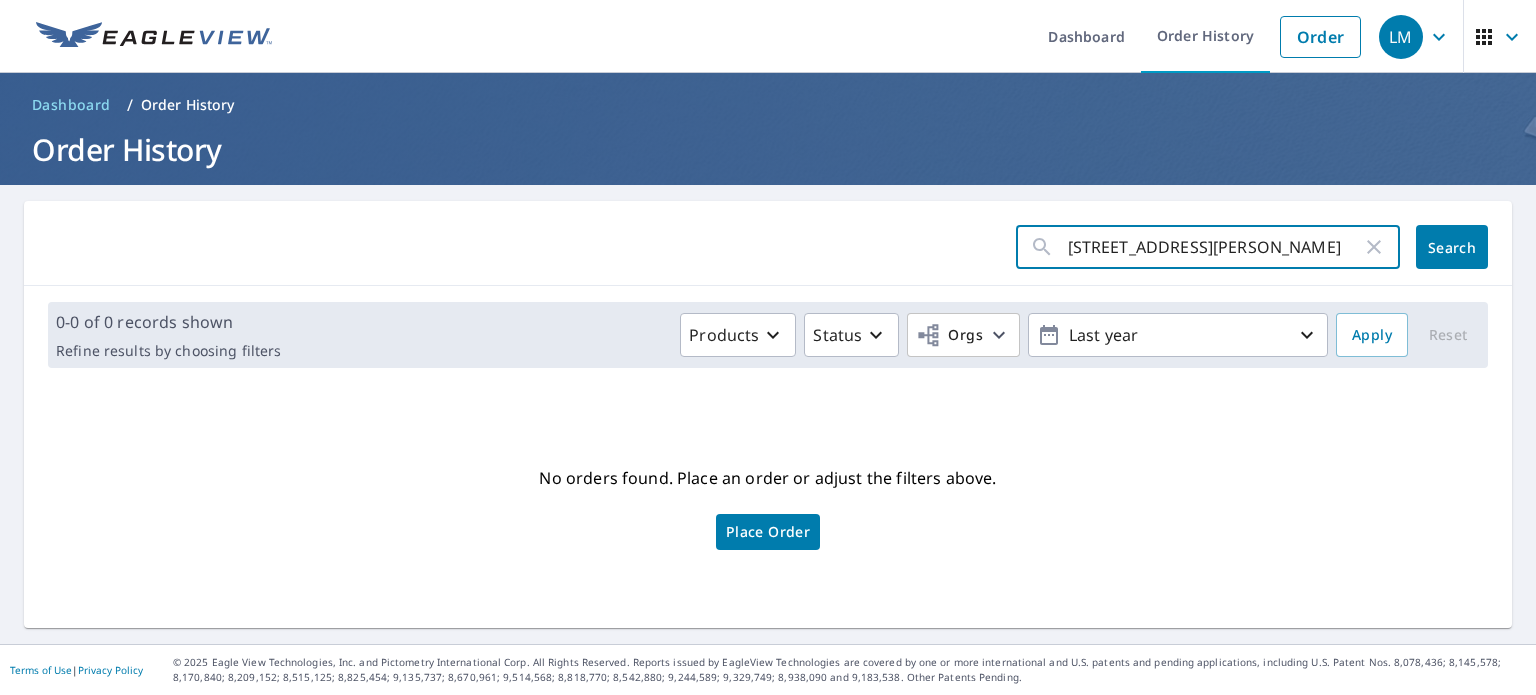 click on "Search" at bounding box center (1452, 247) 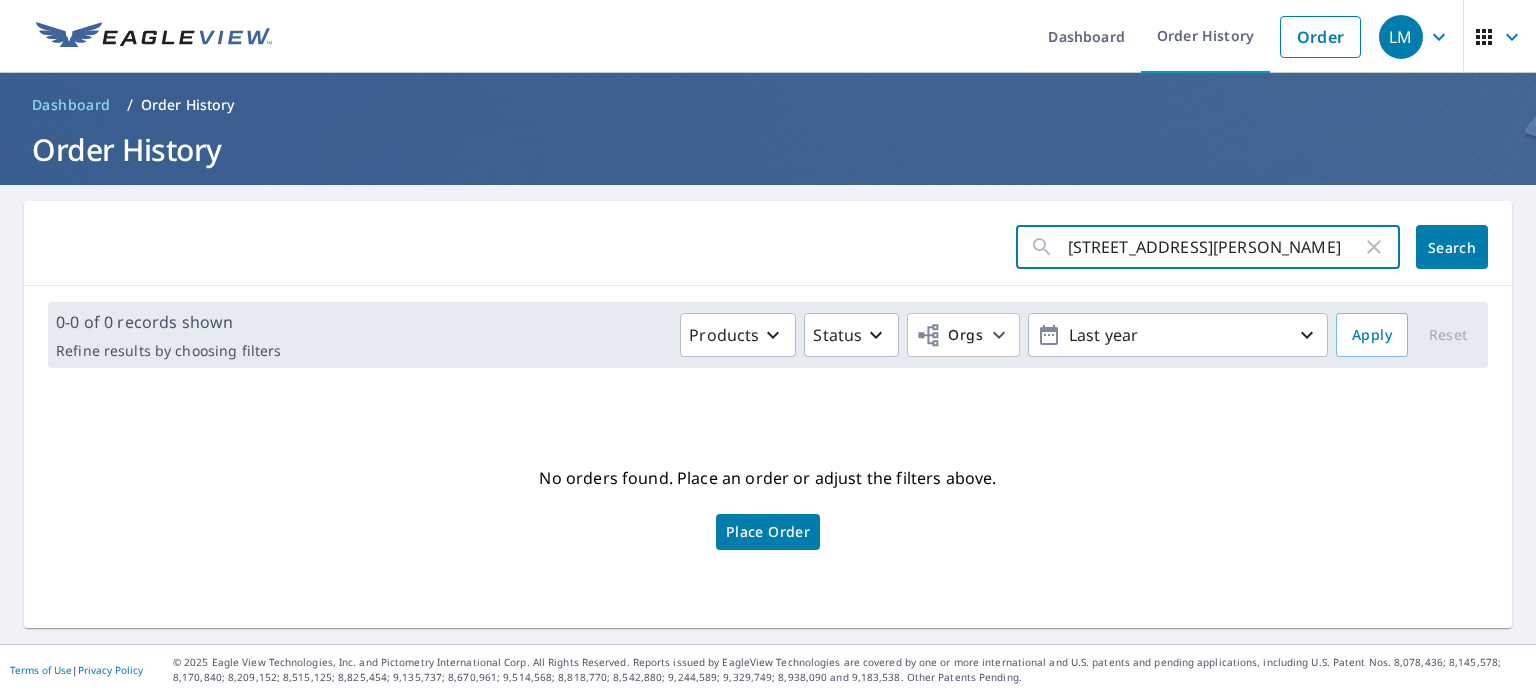 drag, startPoint x: 1286, startPoint y: 243, endPoint x: 936, endPoint y: 253, distance: 350.14282 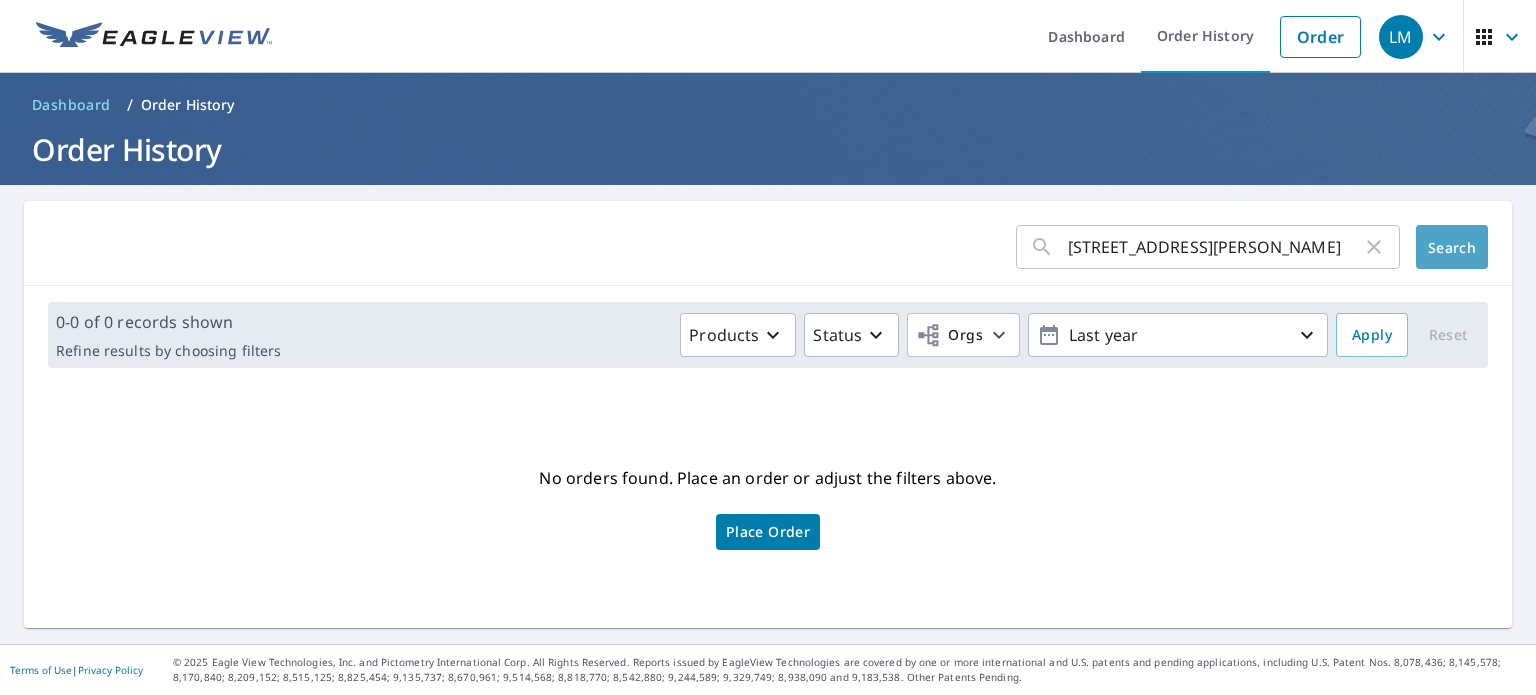 click on "Search" at bounding box center [1452, 247] 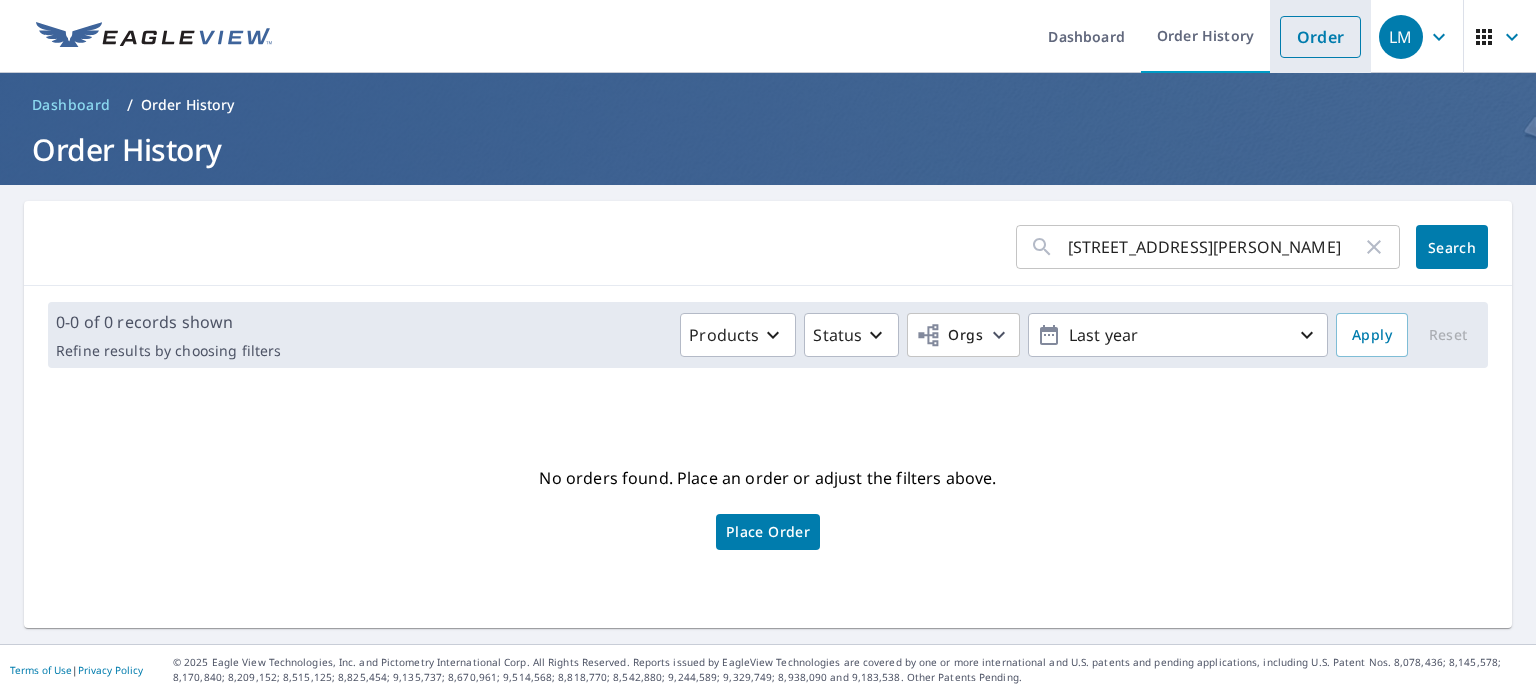 click on "Order" at bounding box center [1320, 37] 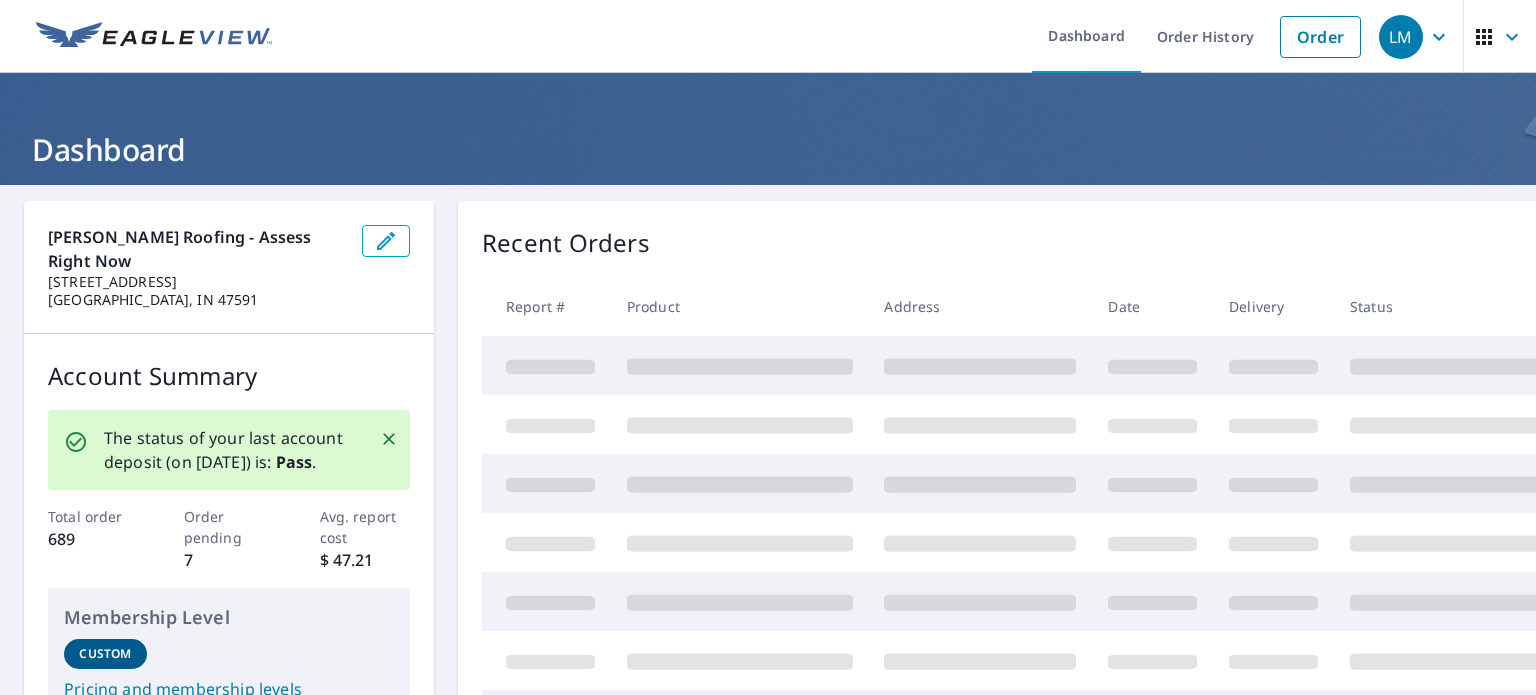 scroll, scrollTop: 0, scrollLeft: 0, axis: both 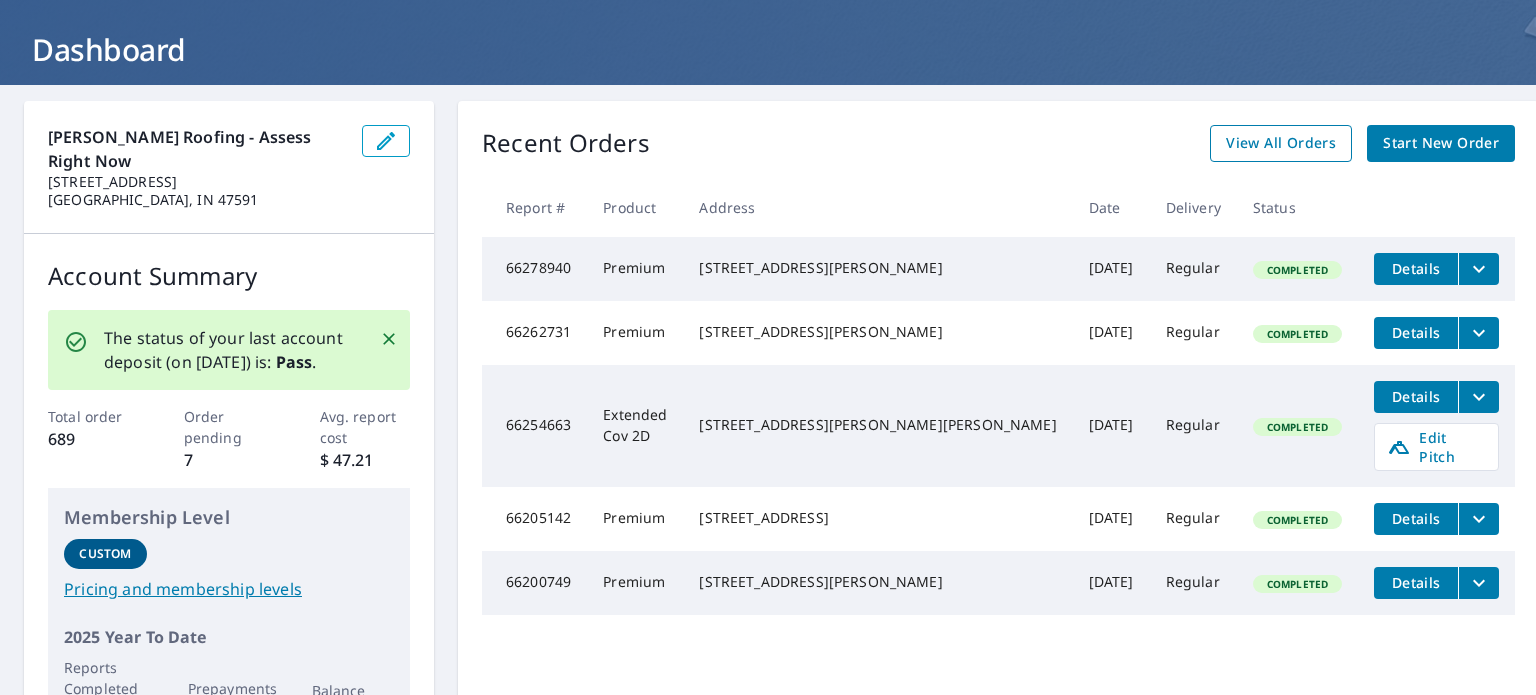 click on "View All Orders" at bounding box center (1281, 143) 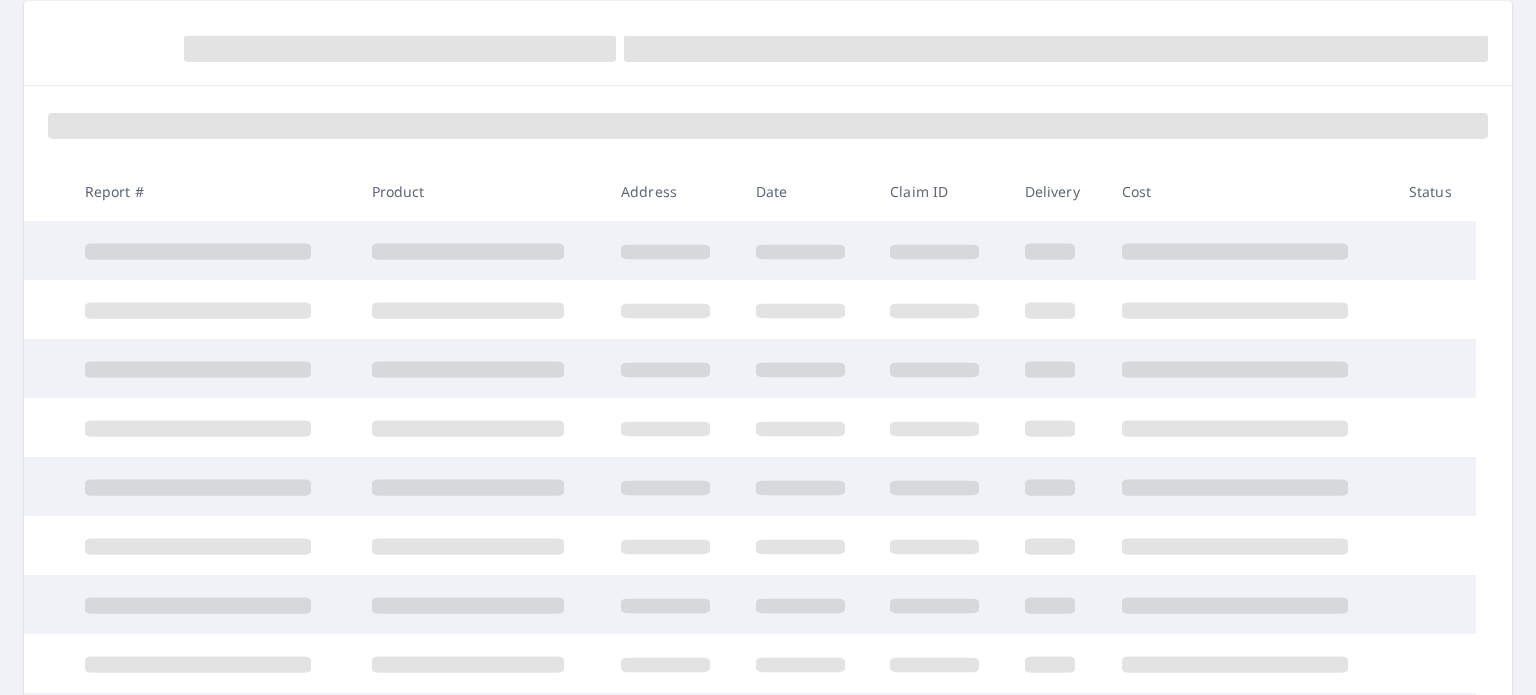 scroll, scrollTop: 300, scrollLeft: 0, axis: vertical 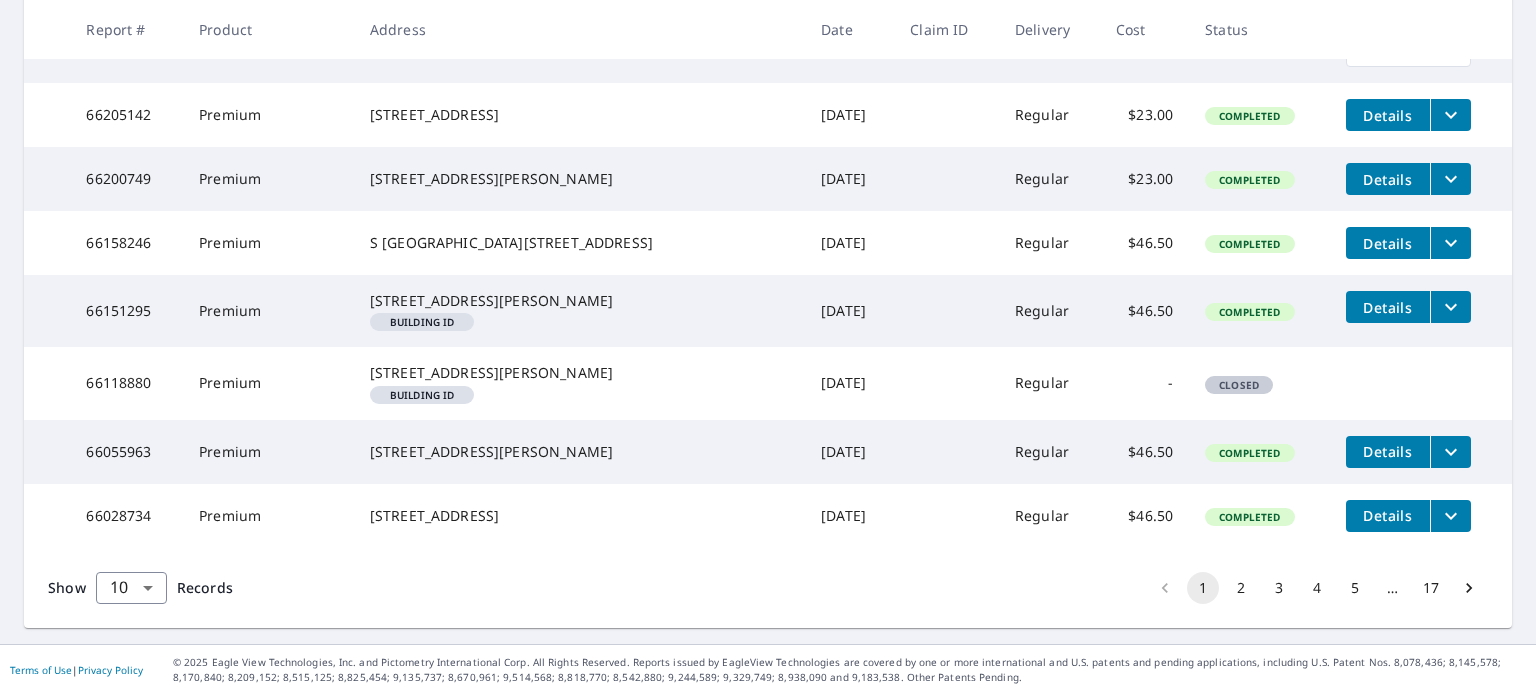 click on "2" at bounding box center [1241, 588] 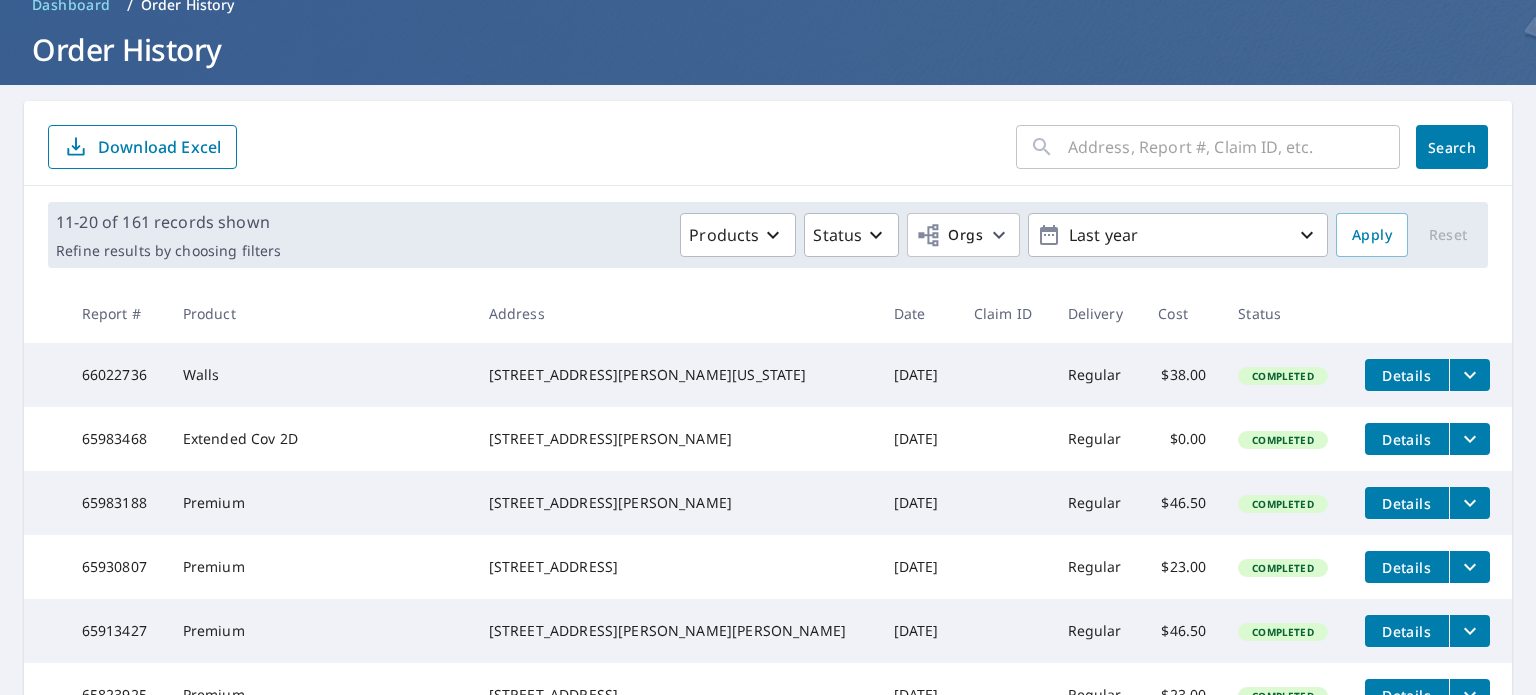 scroll, scrollTop: 200, scrollLeft: 0, axis: vertical 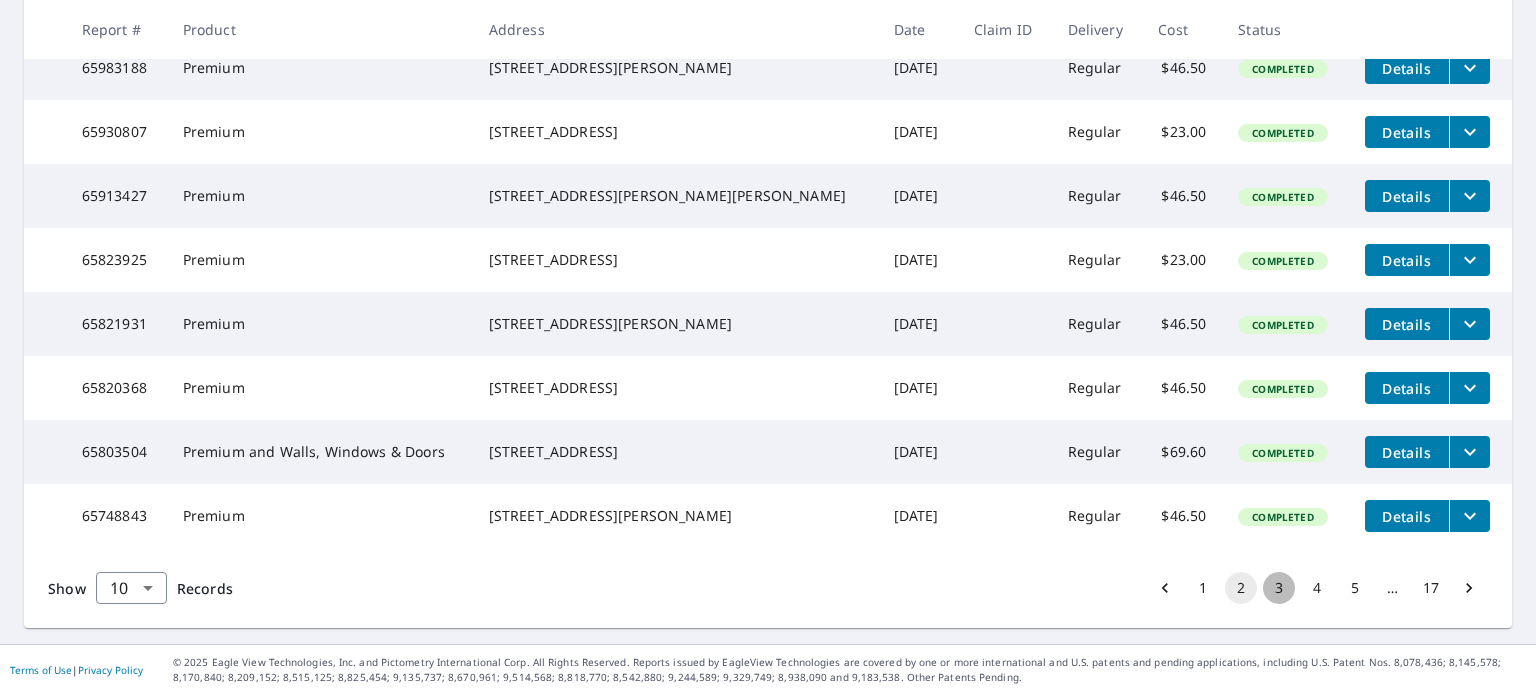 click on "3" at bounding box center (1279, 588) 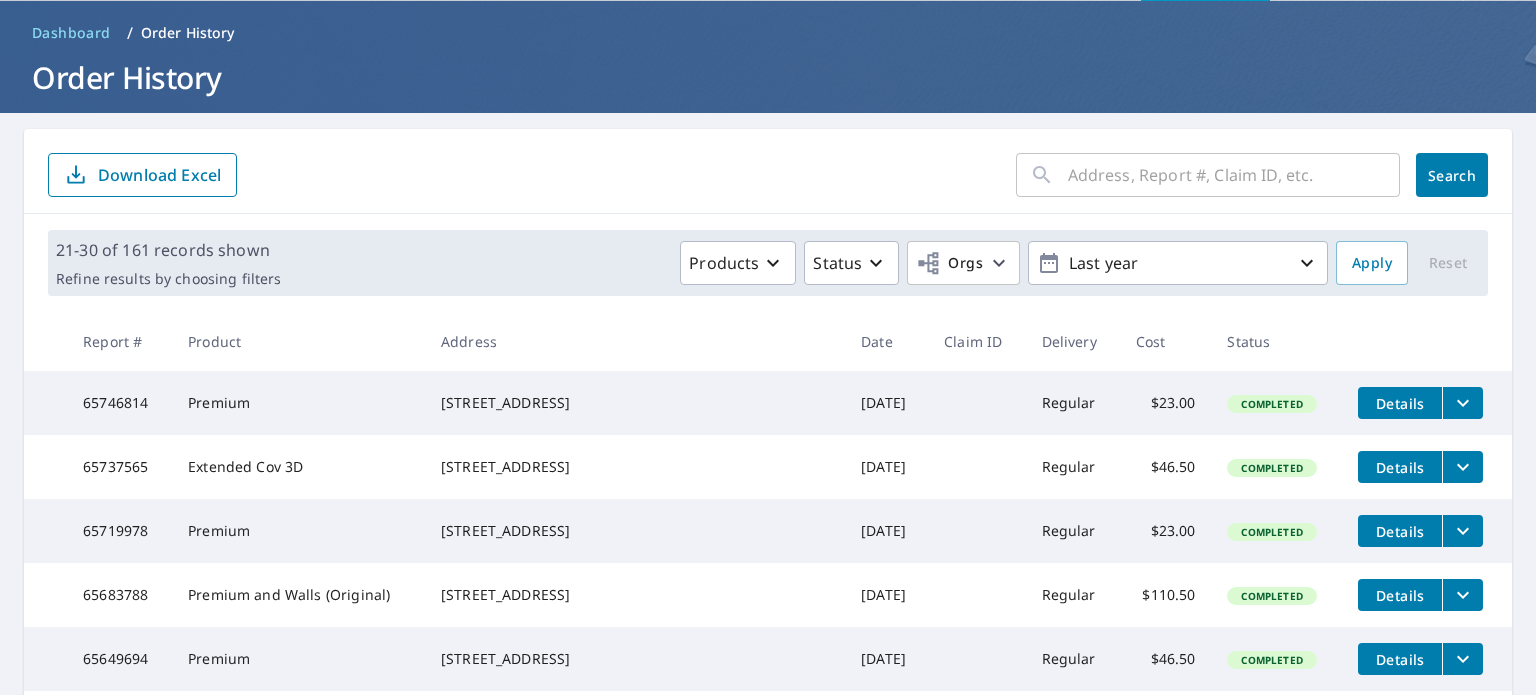 scroll, scrollTop: 100, scrollLeft: 0, axis: vertical 